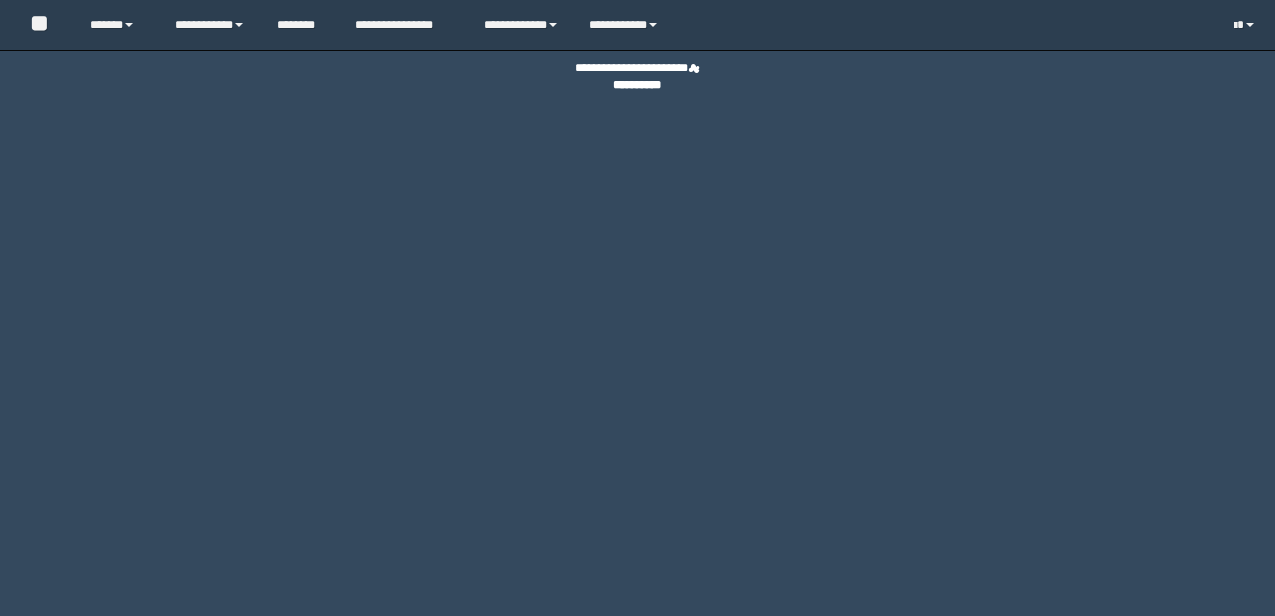 scroll, scrollTop: 0, scrollLeft: 0, axis: both 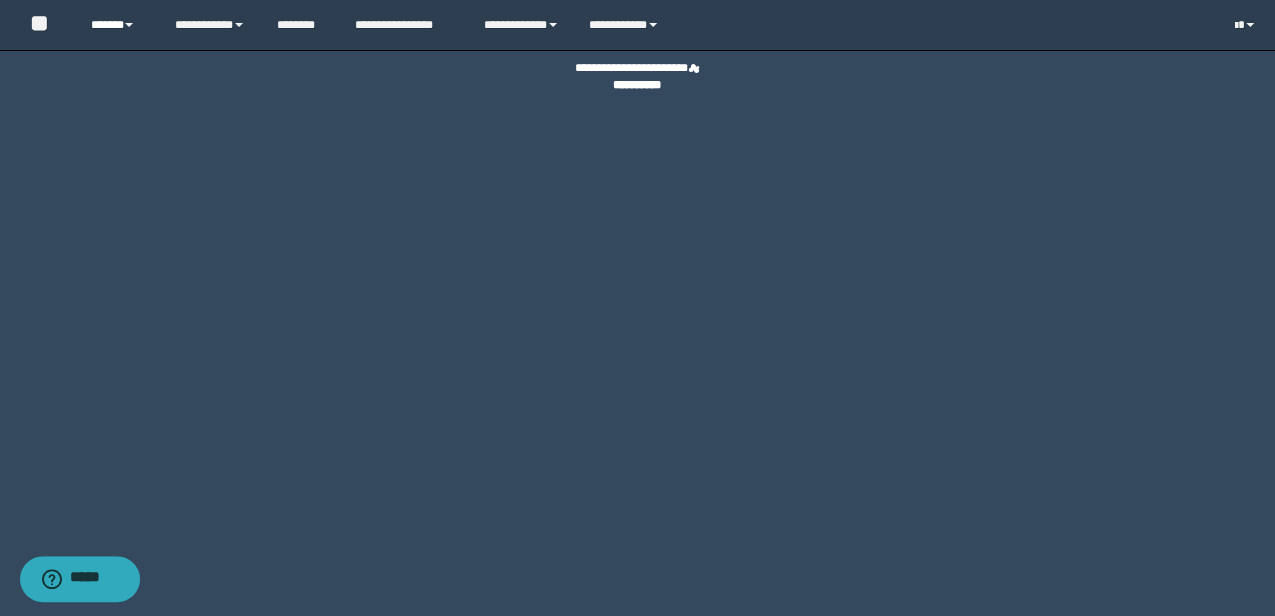 click at bounding box center [129, 25] 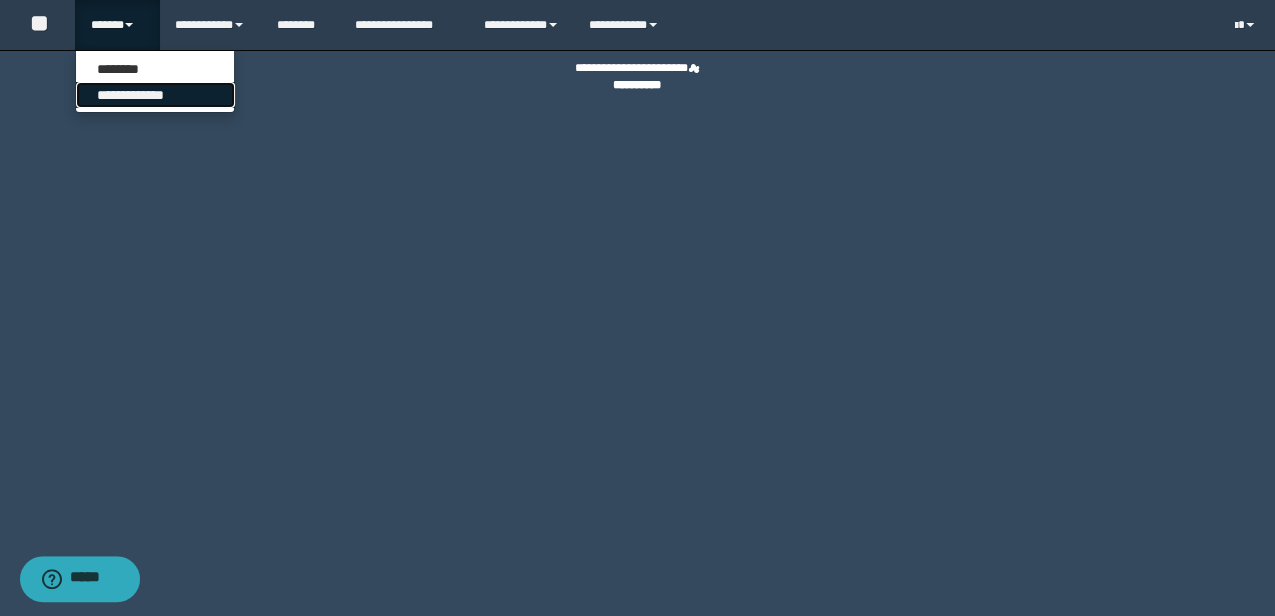 click on "**********" at bounding box center [155, 95] 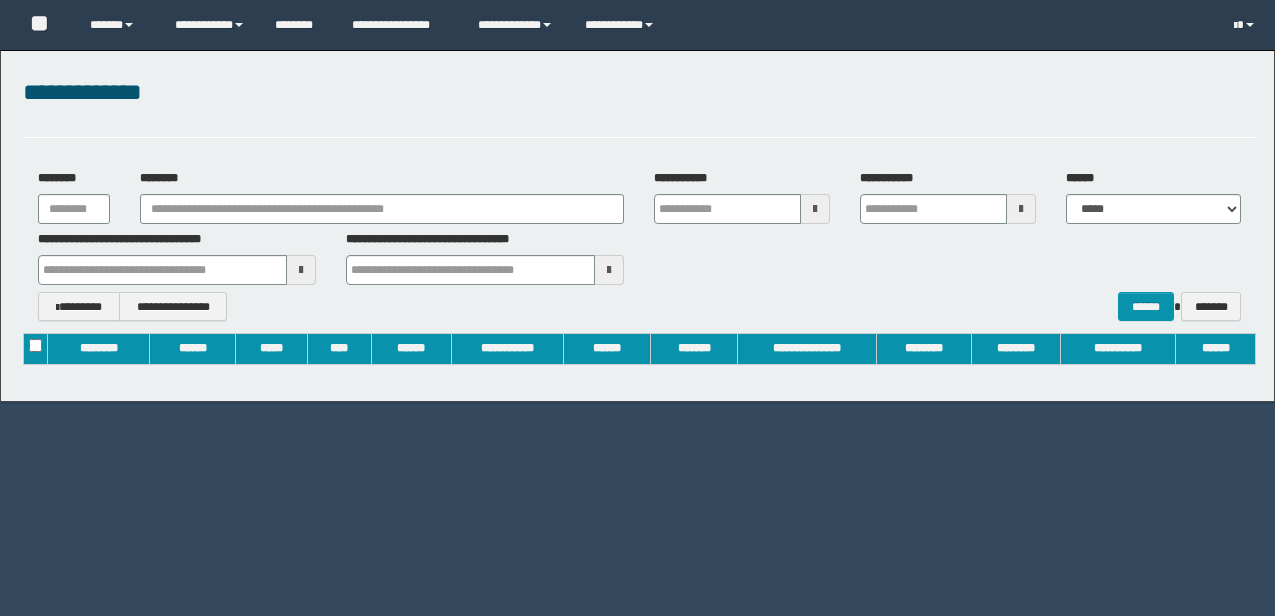 scroll, scrollTop: 0, scrollLeft: 0, axis: both 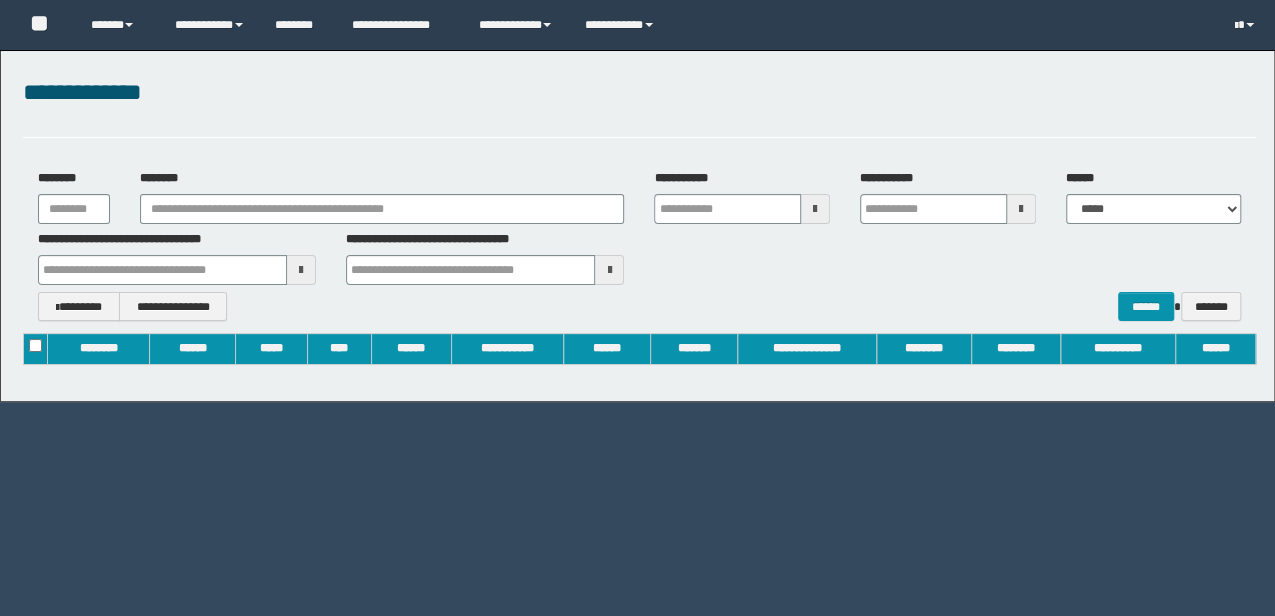 type on "**********" 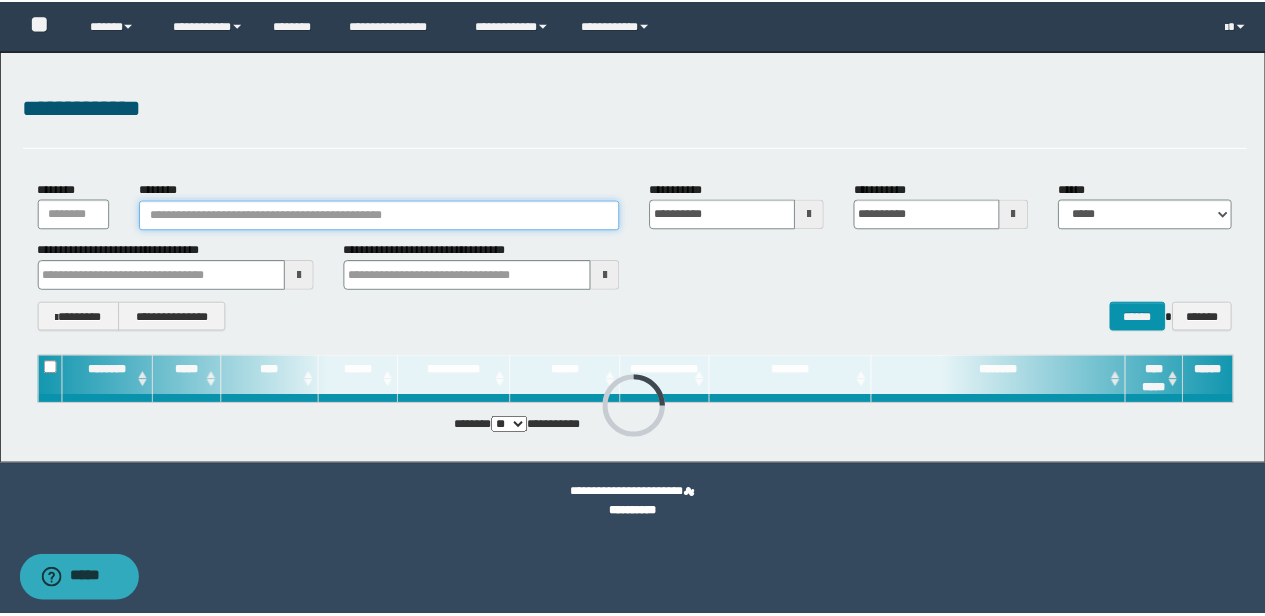 scroll, scrollTop: 0, scrollLeft: 0, axis: both 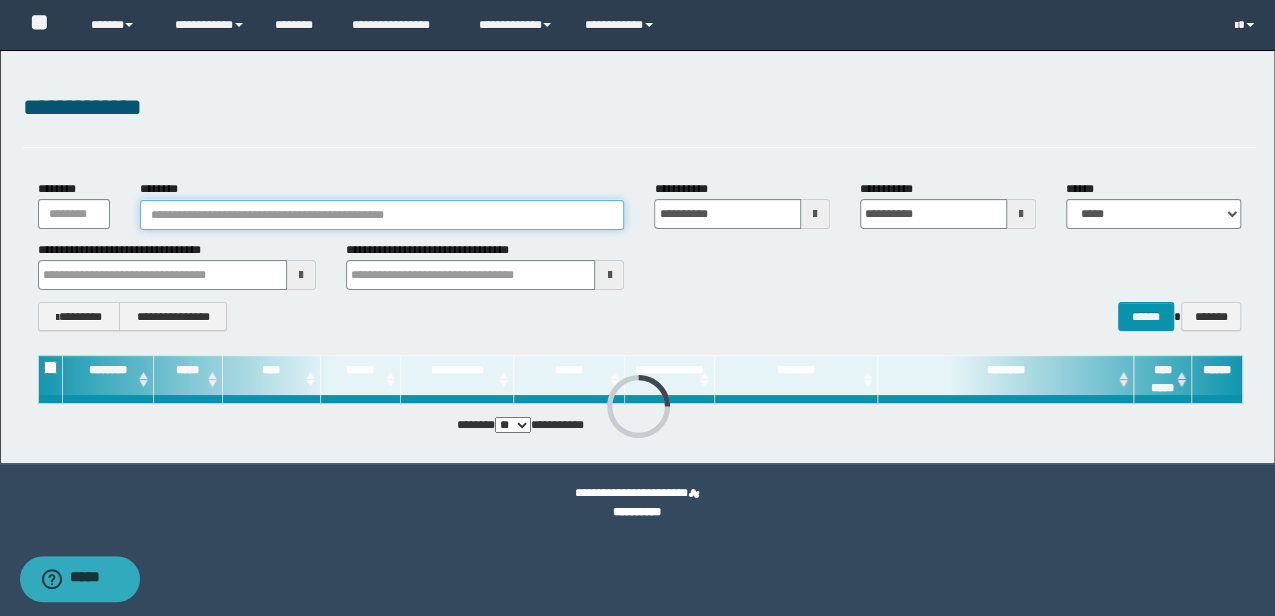click on "********" at bounding box center (382, 215) 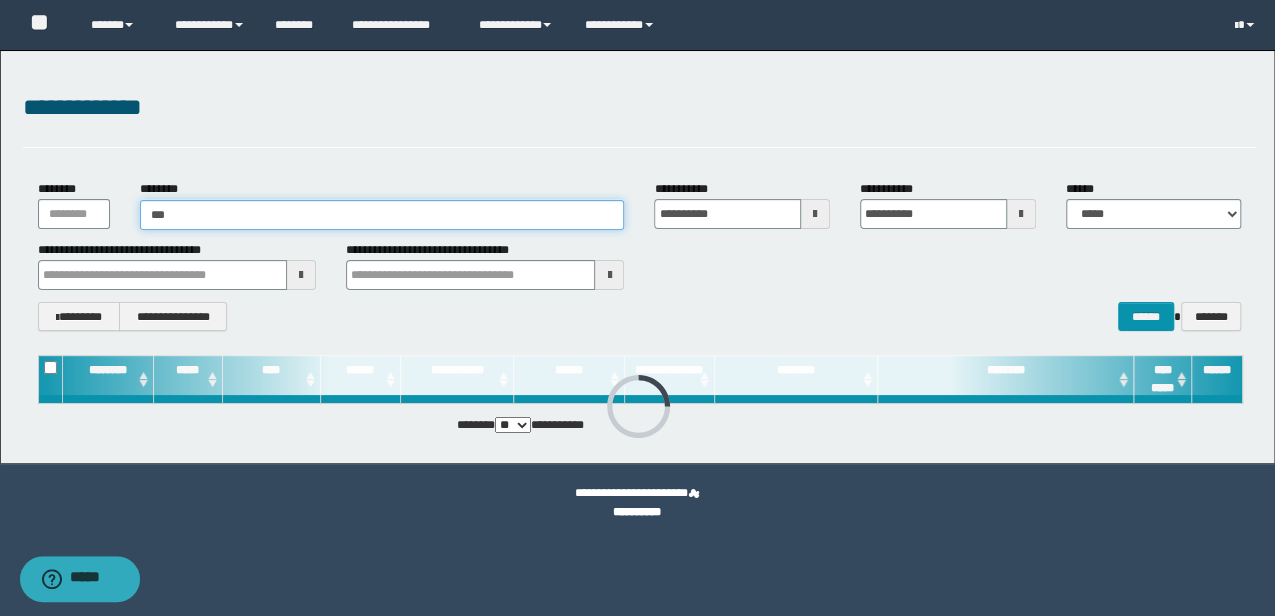 type on "****" 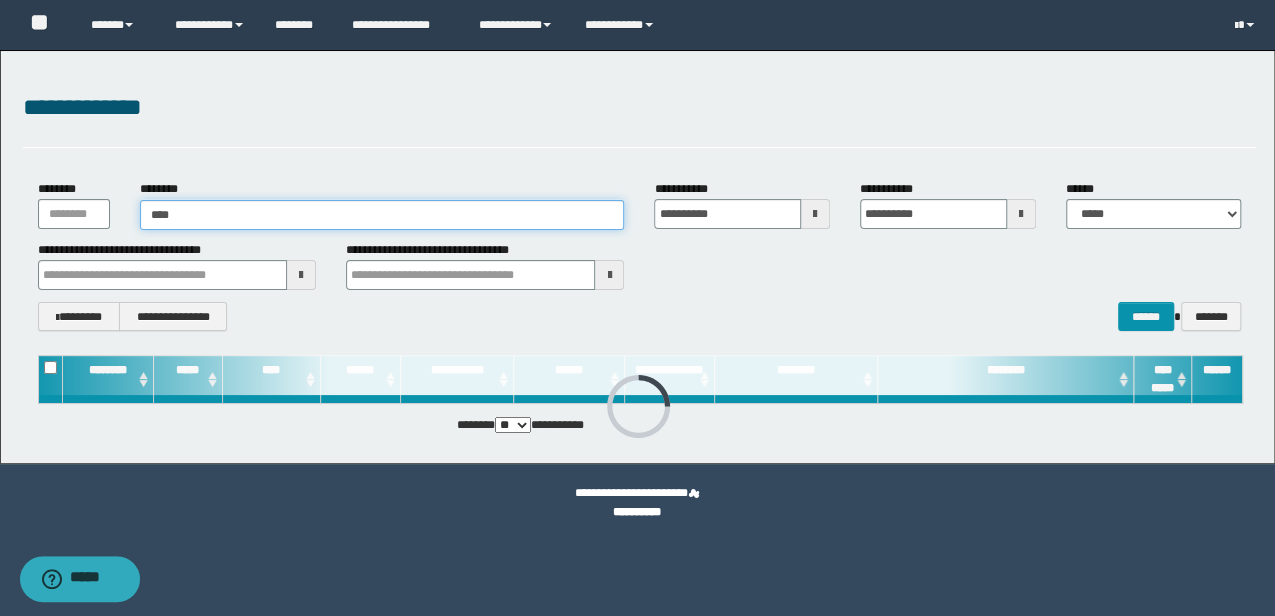 type on "****" 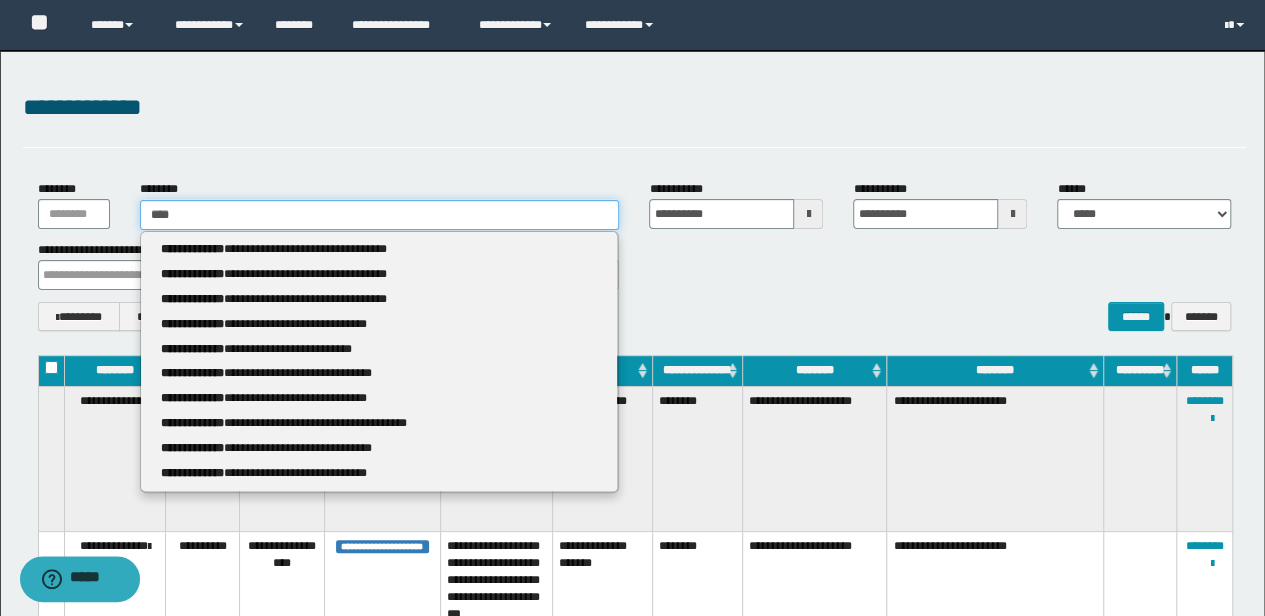 type 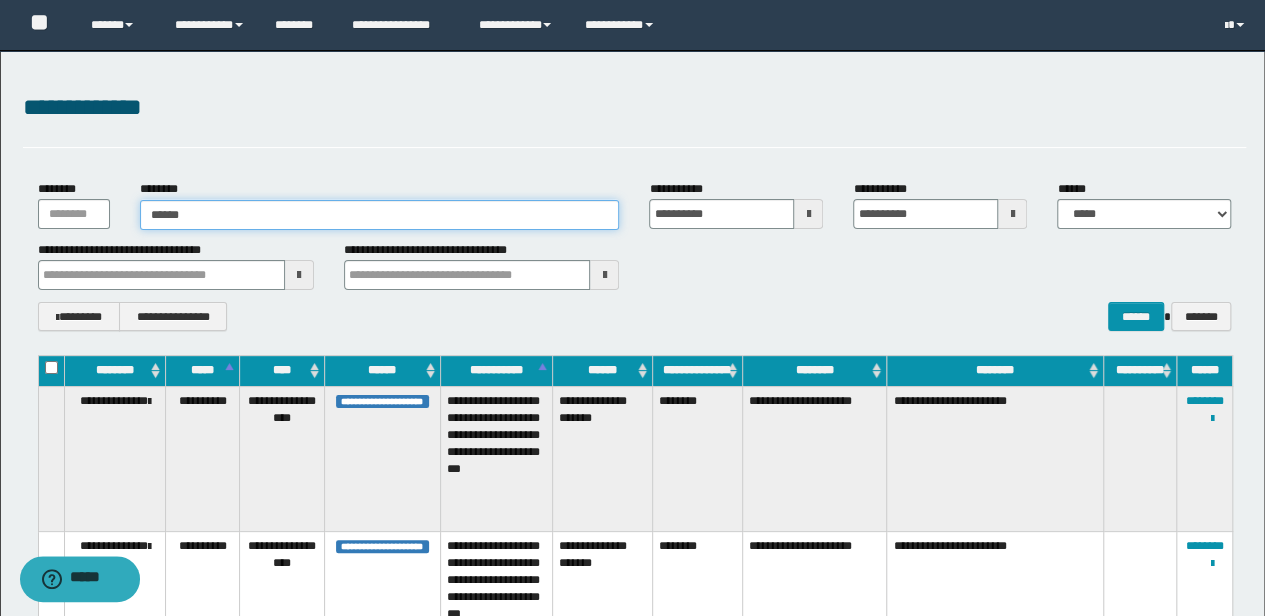 type on "*******" 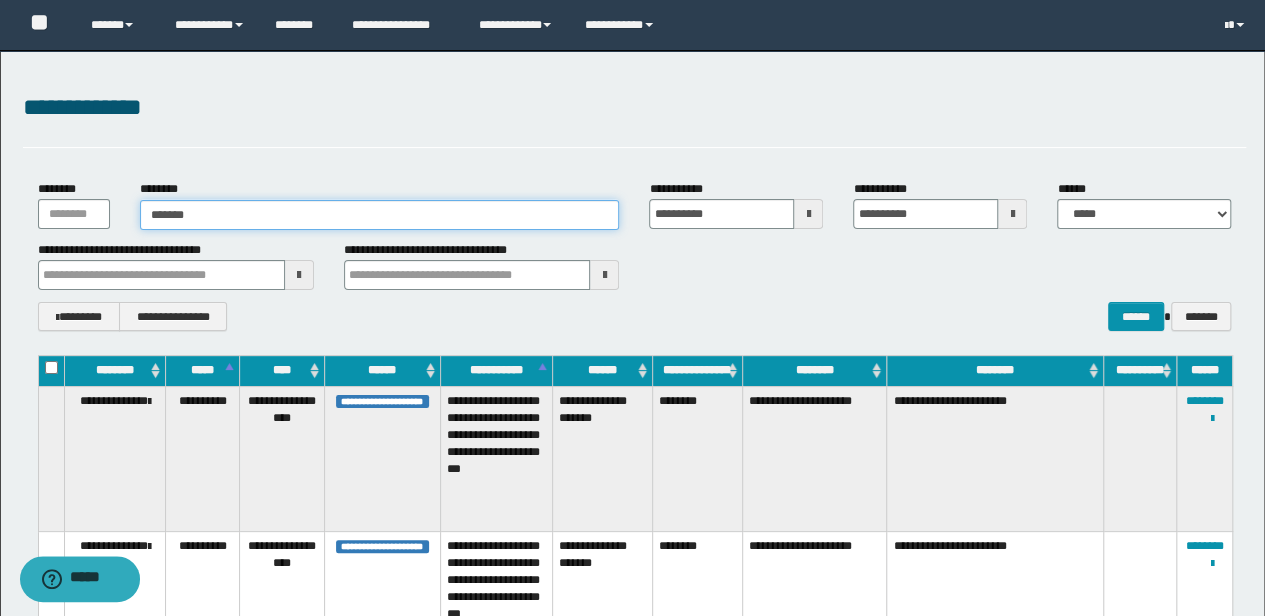 type on "*******" 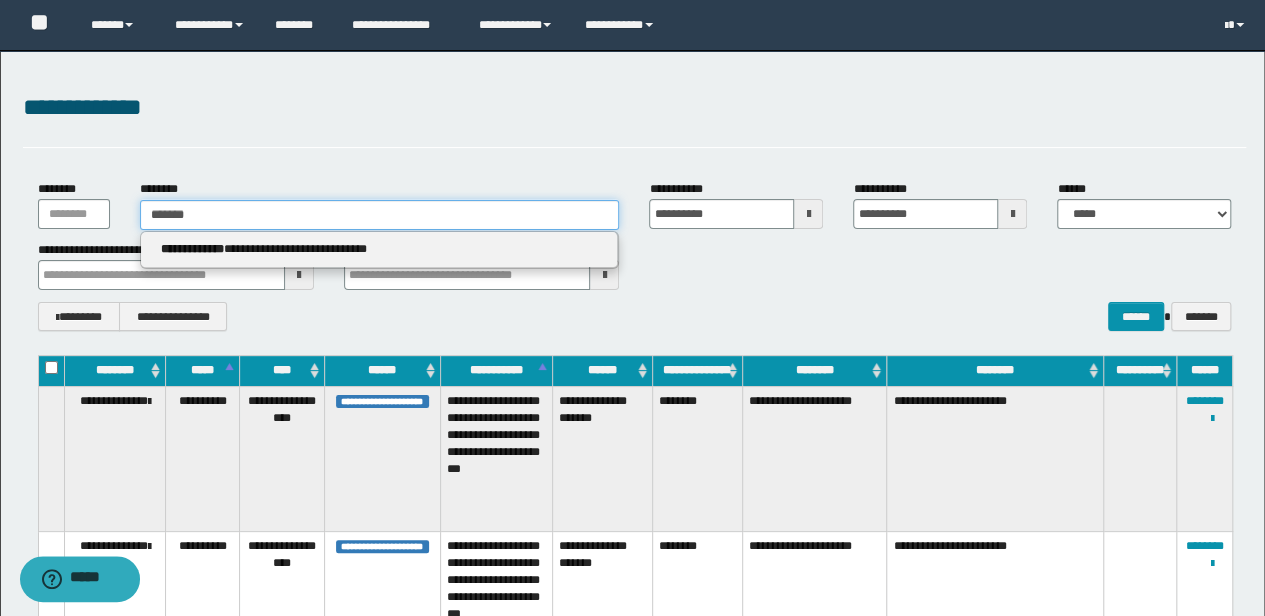 type 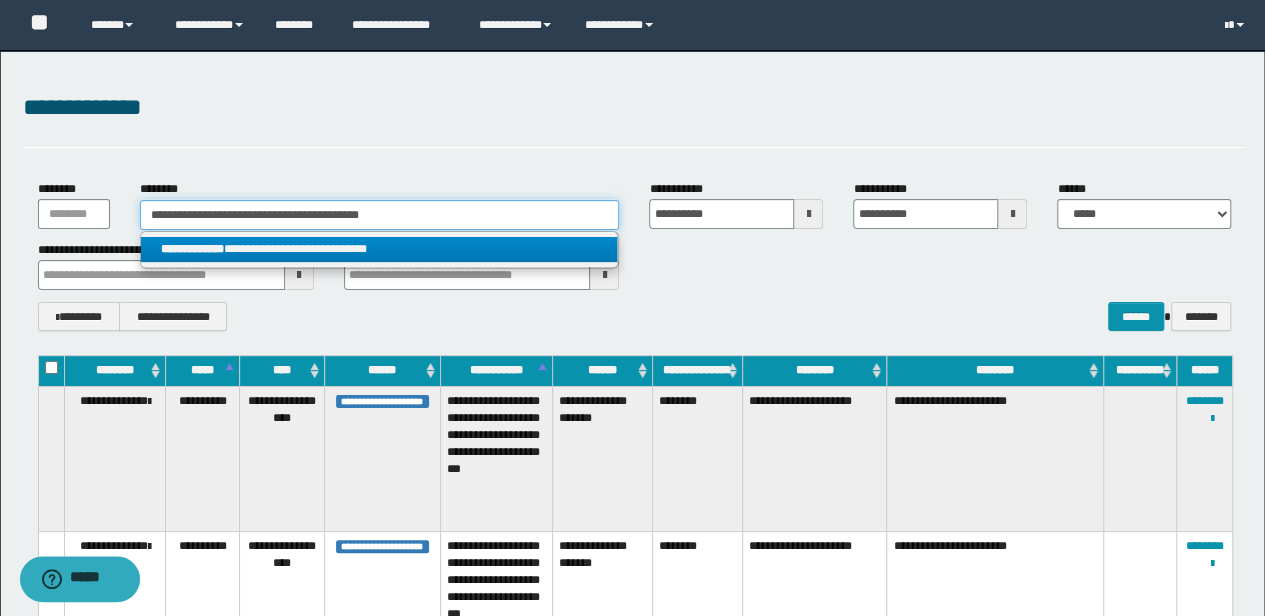 type 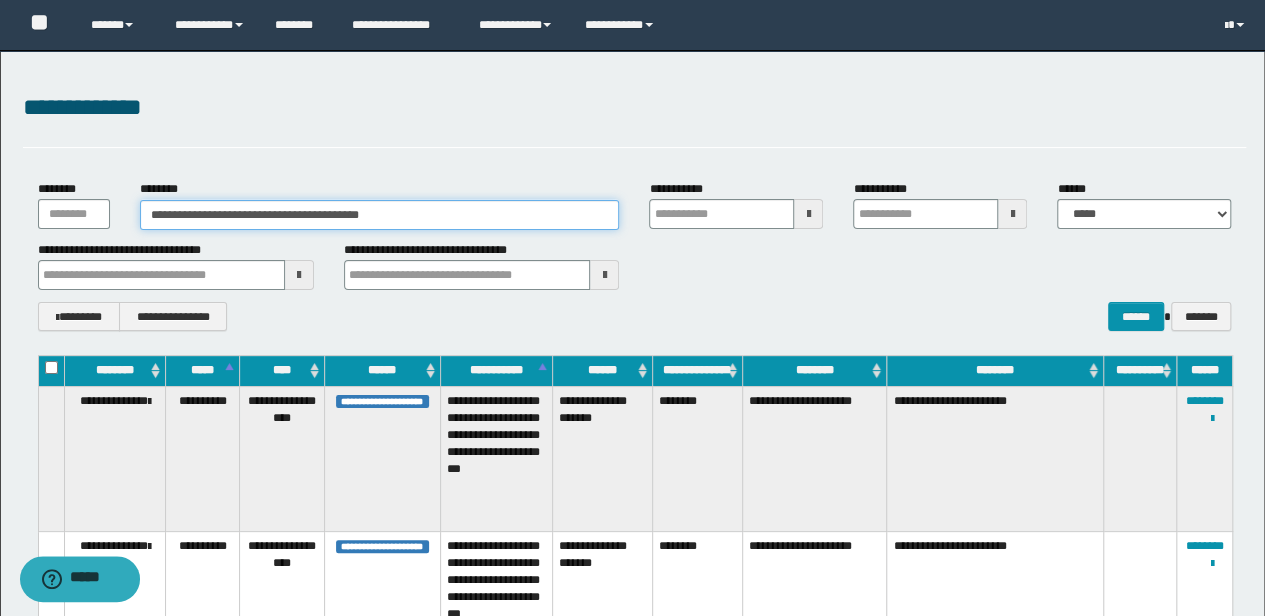 type on "**********" 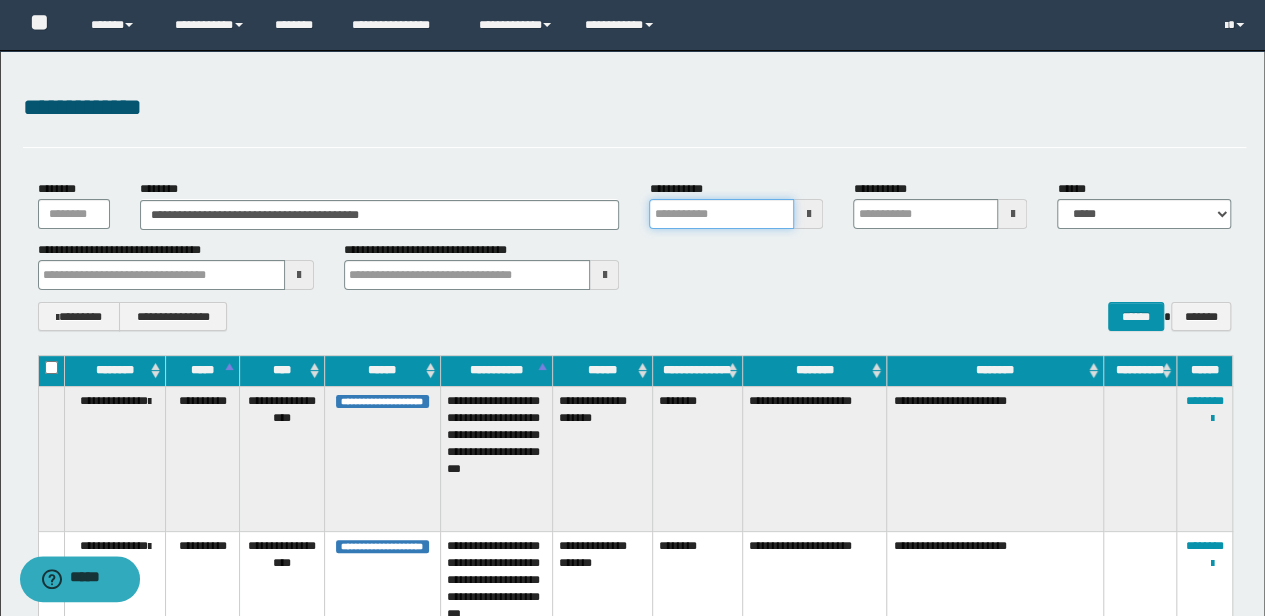 type 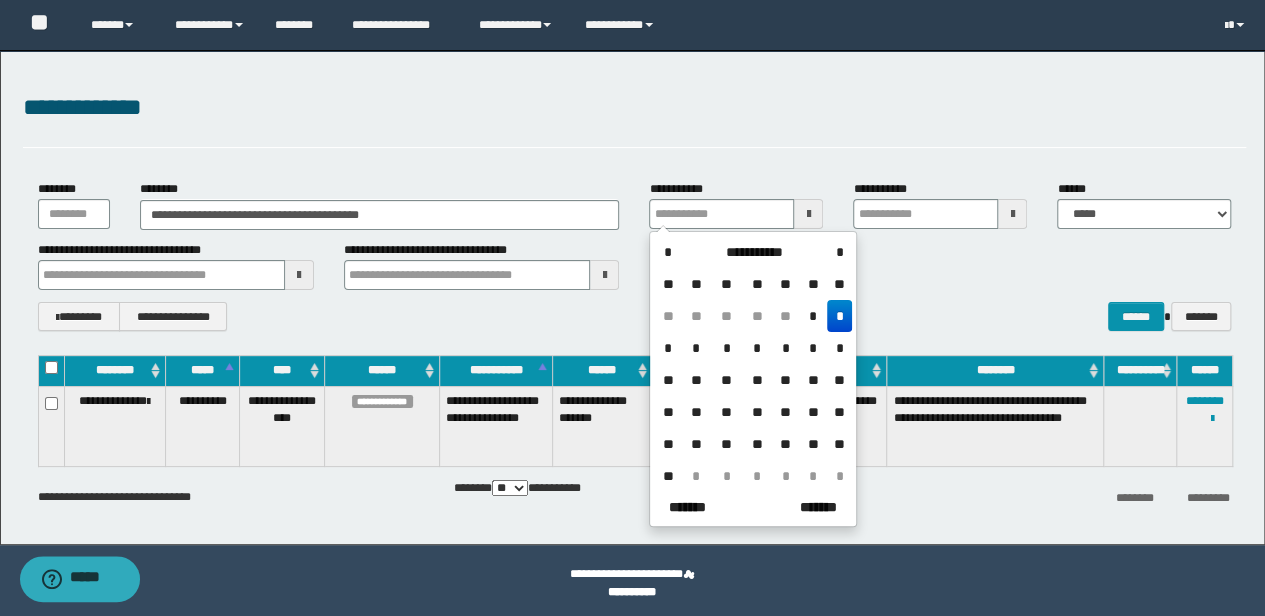 click on "**********" at bounding box center (632, 297) 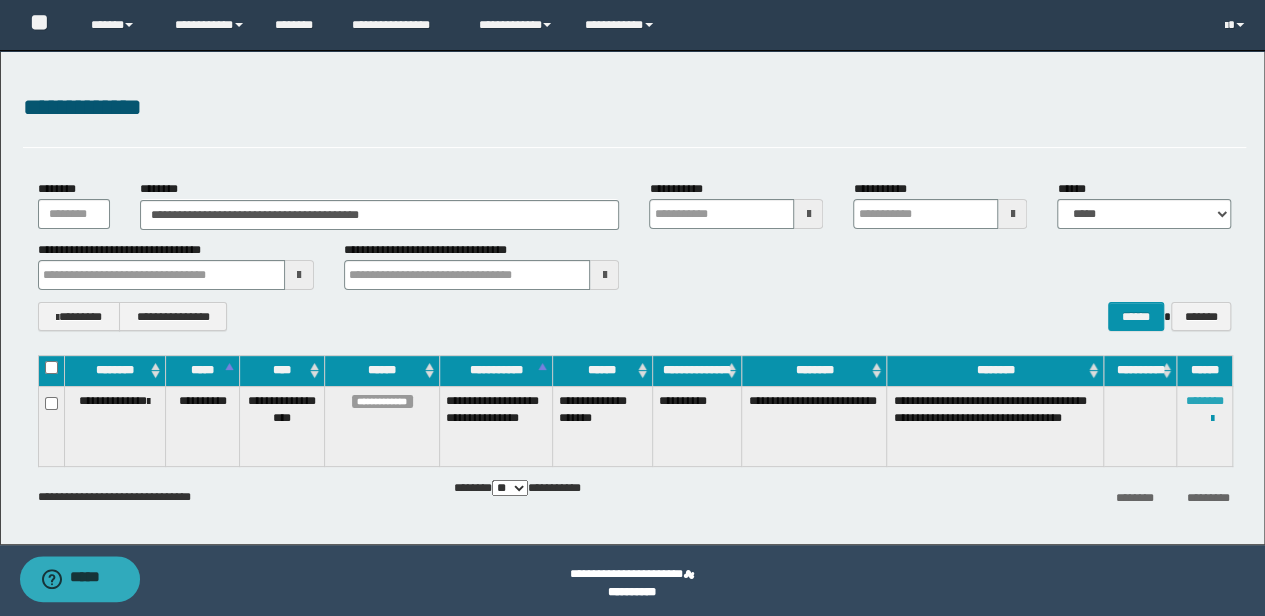 click on "********" at bounding box center [1205, 401] 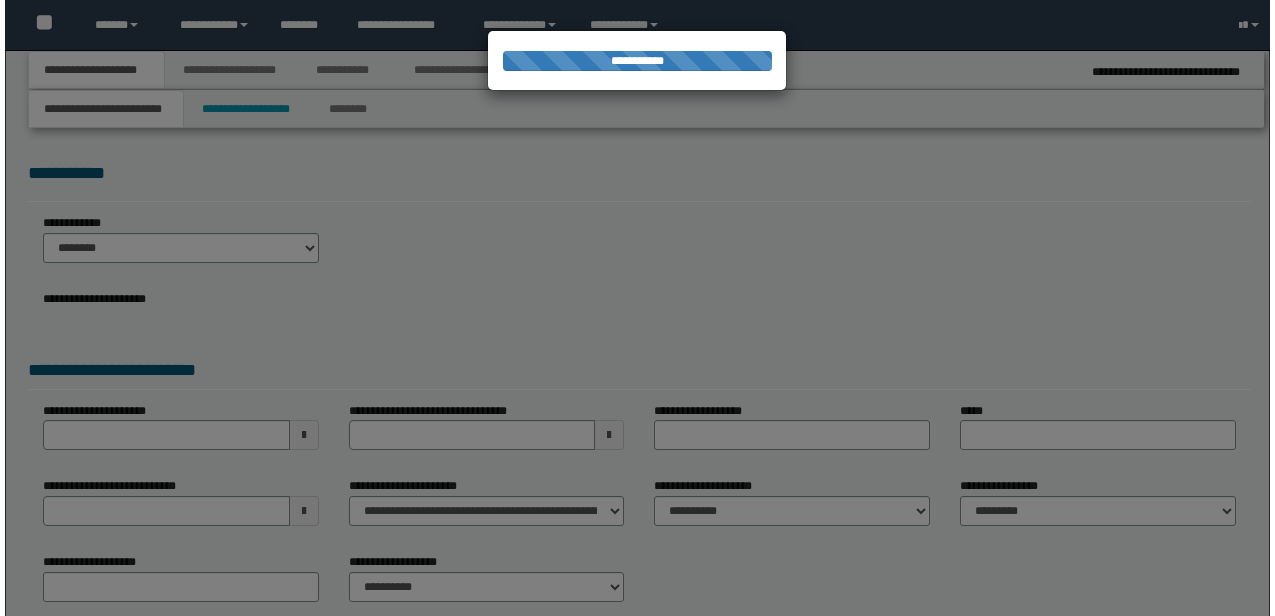 scroll, scrollTop: 0, scrollLeft: 0, axis: both 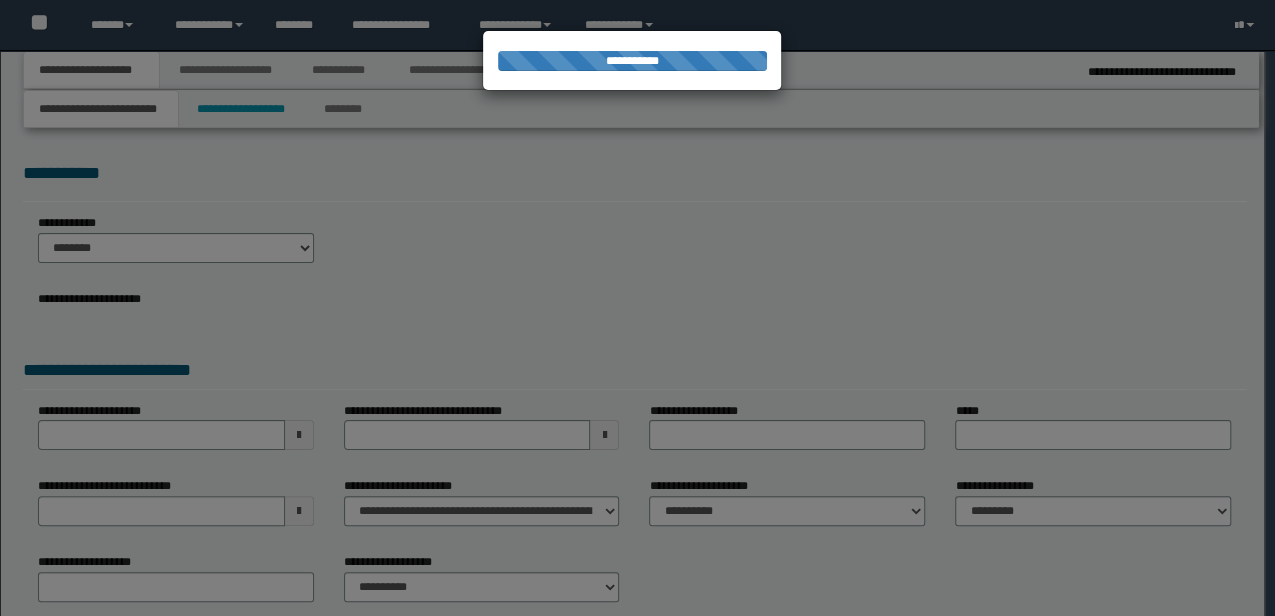 type on "**********" 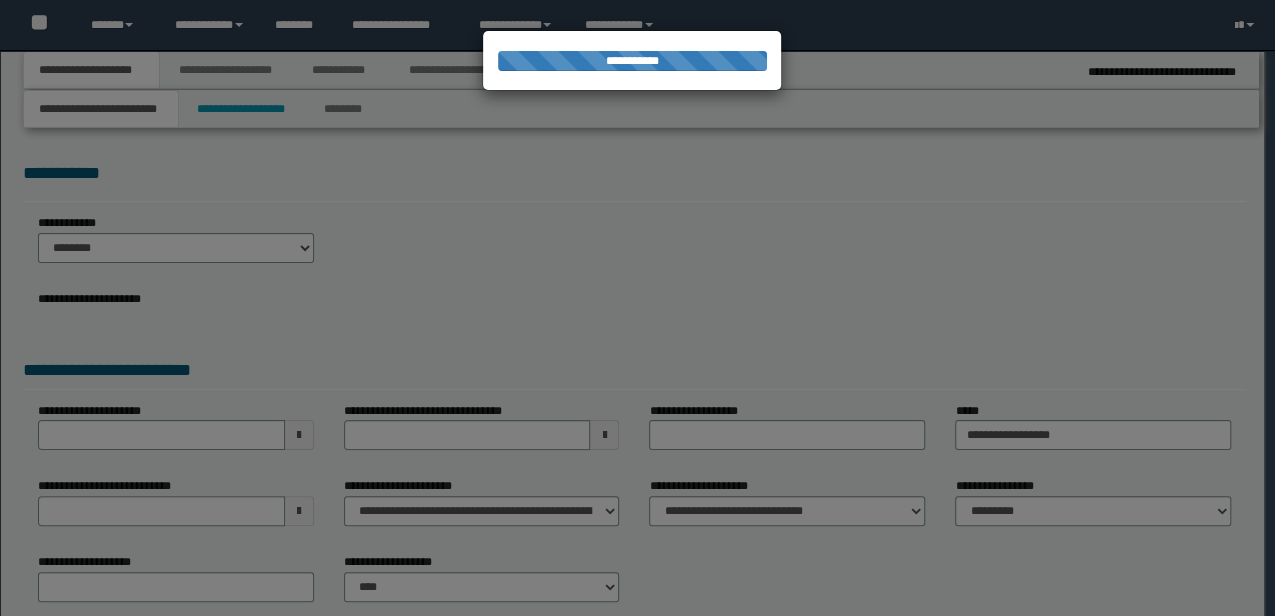 scroll, scrollTop: 0, scrollLeft: 0, axis: both 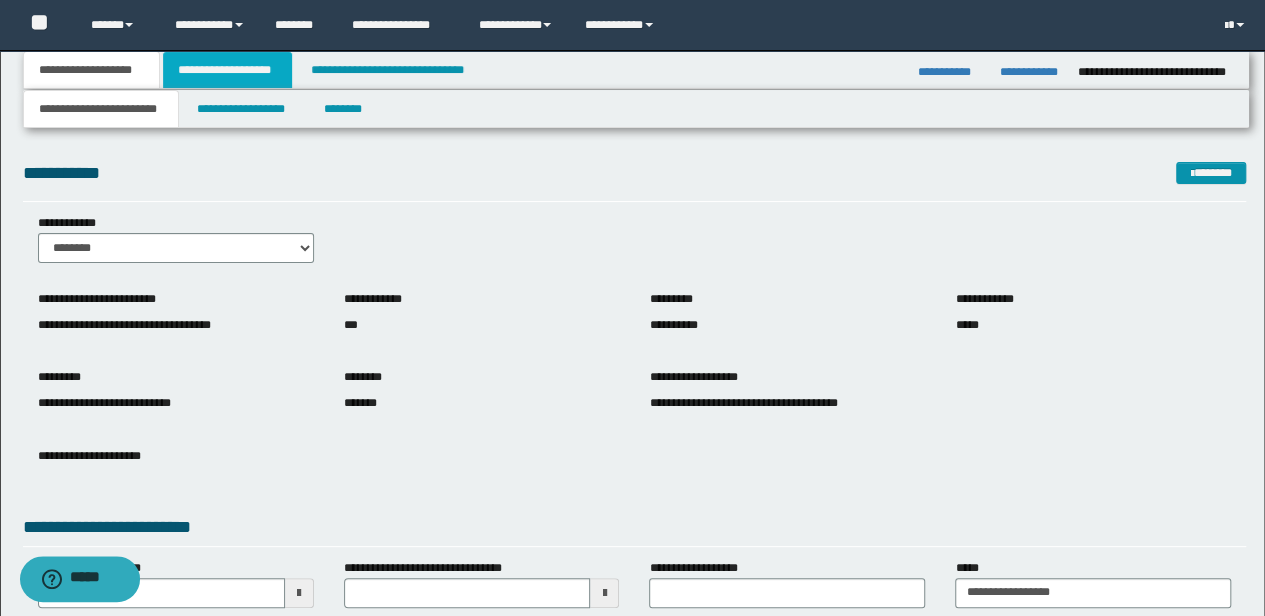 click on "**********" at bounding box center [227, 70] 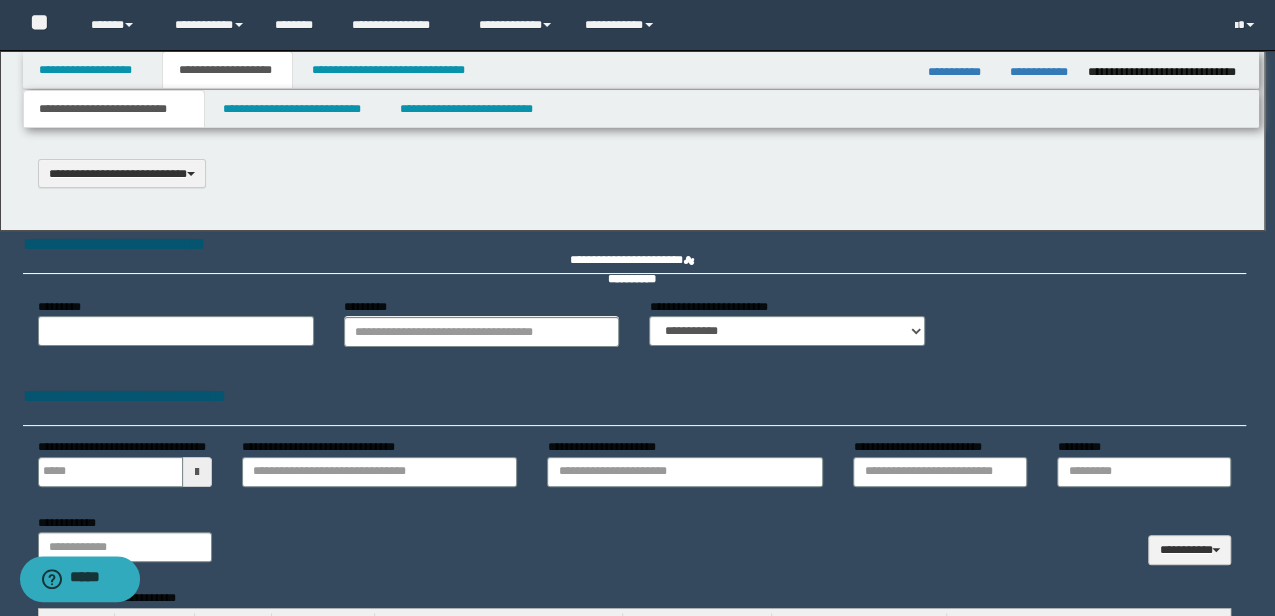 type 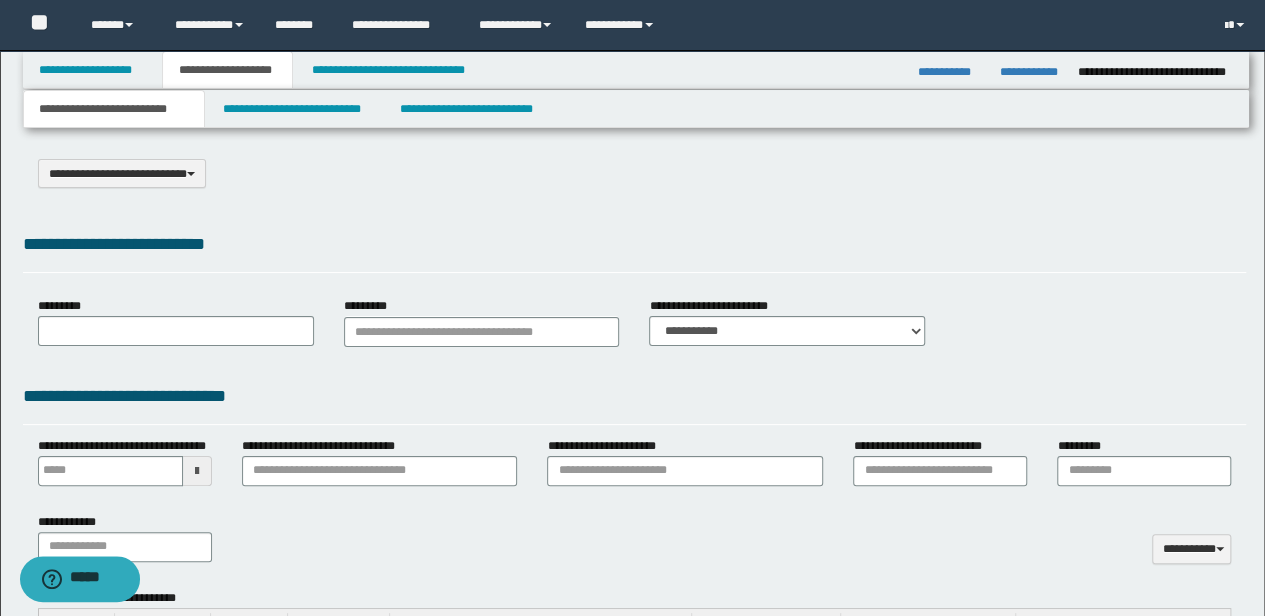 type on "*********" 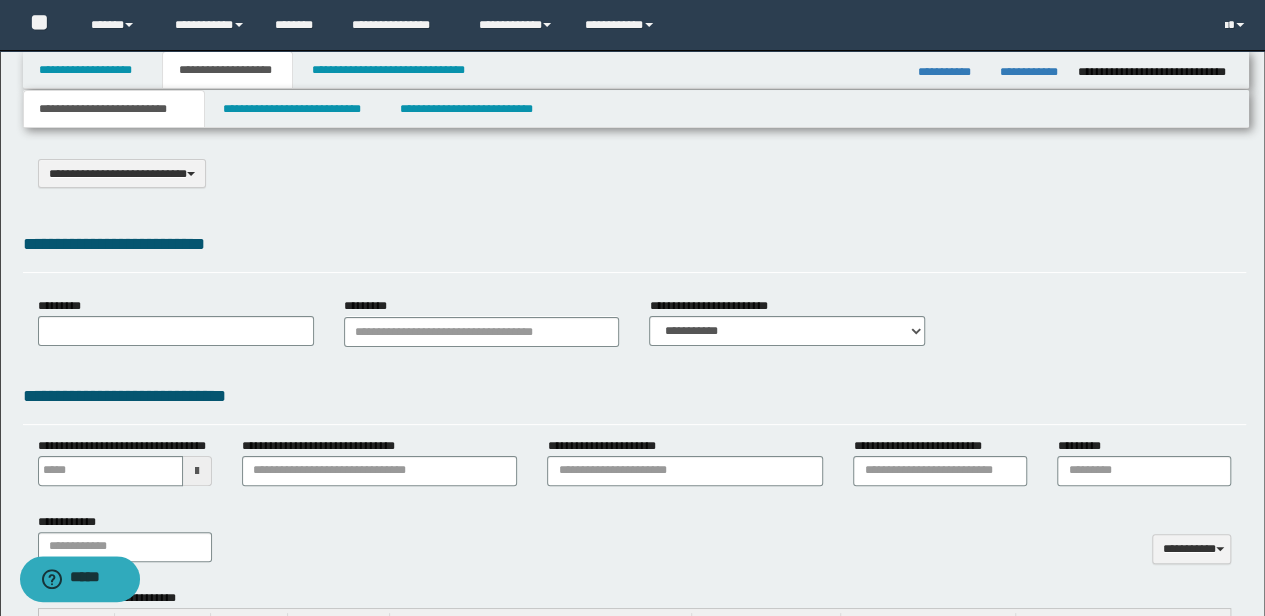 select on "*" 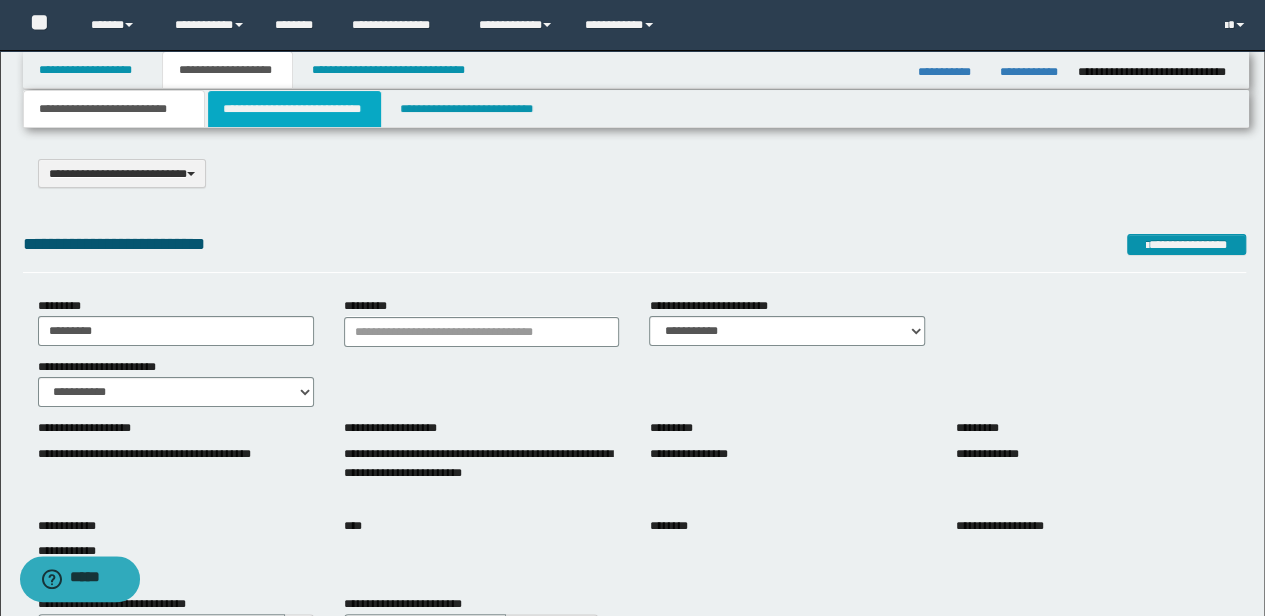 click on "**********" at bounding box center [294, 109] 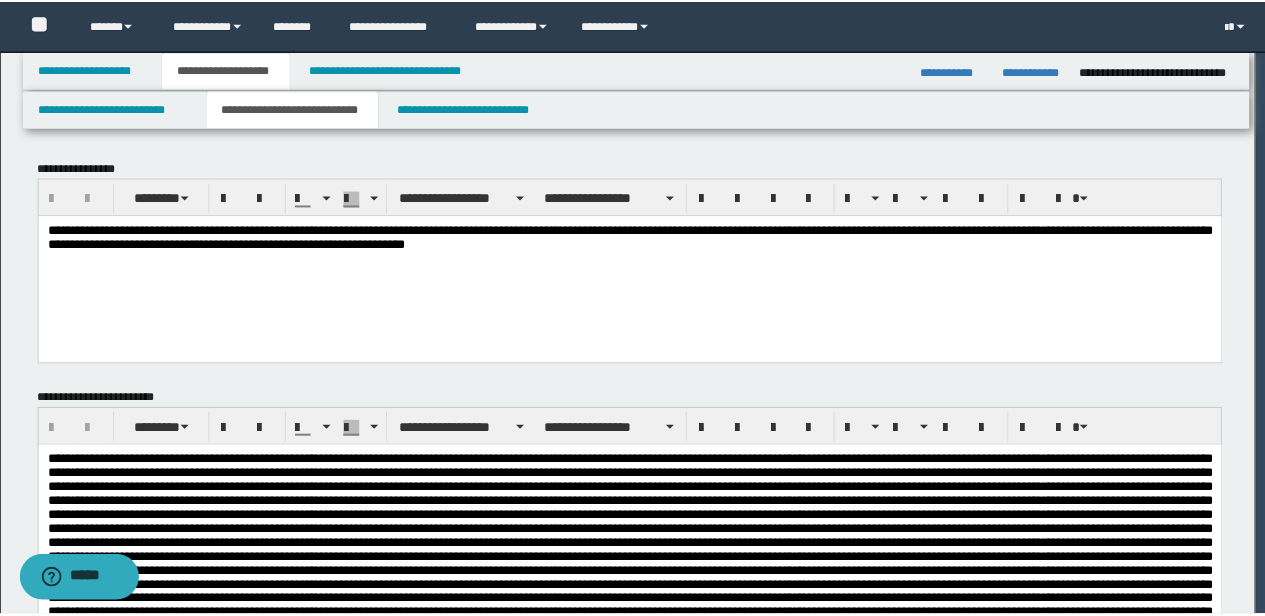 scroll, scrollTop: 0, scrollLeft: 0, axis: both 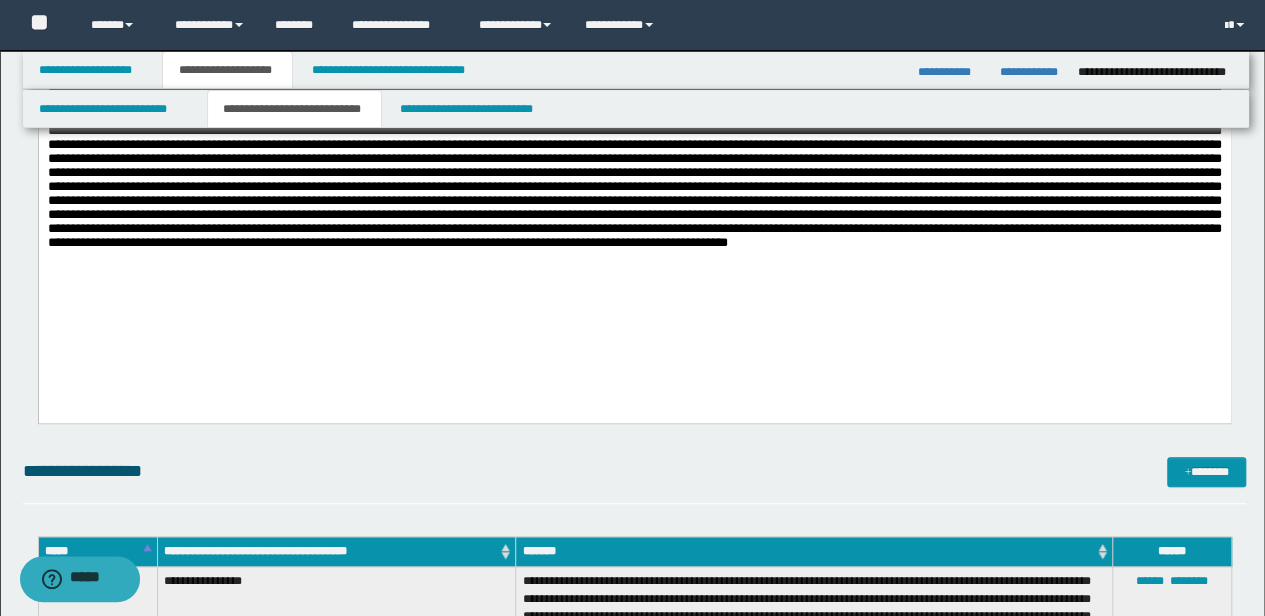 click at bounding box center (634, 177) 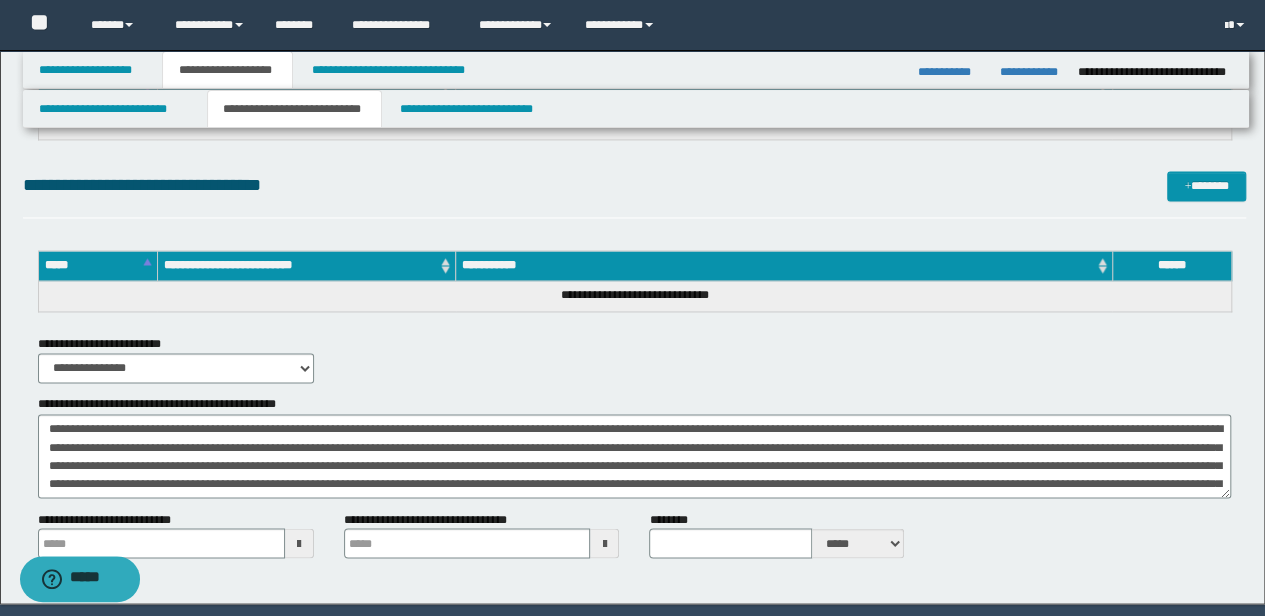 scroll, scrollTop: 1513, scrollLeft: 0, axis: vertical 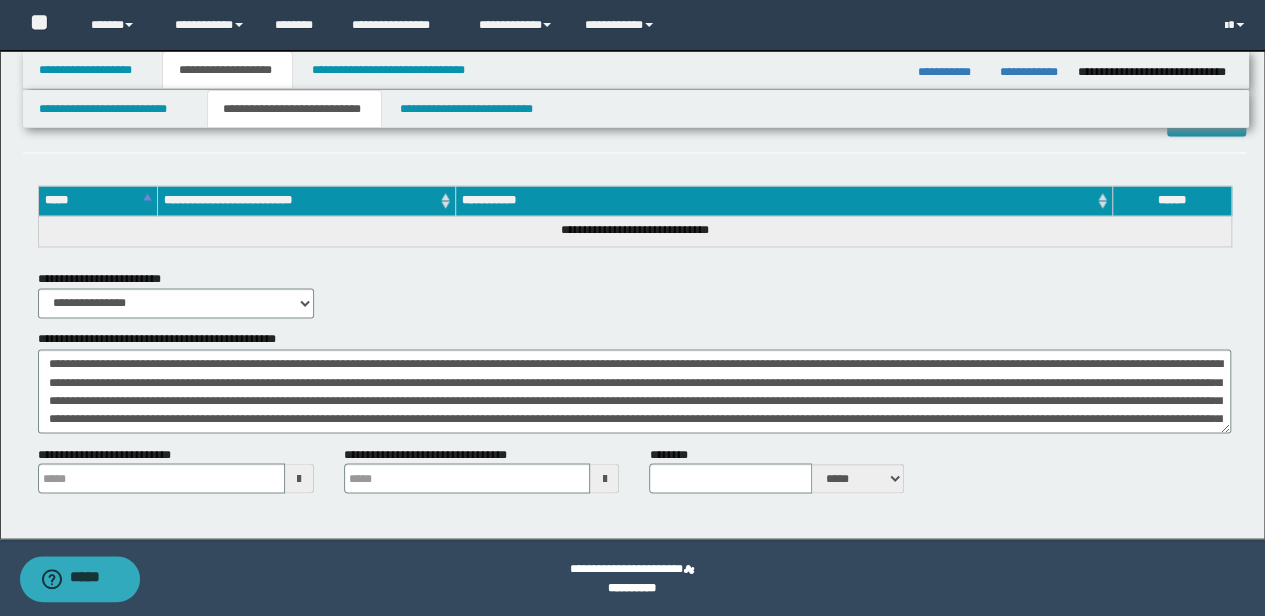 click on "**********" at bounding box center [428, 454] 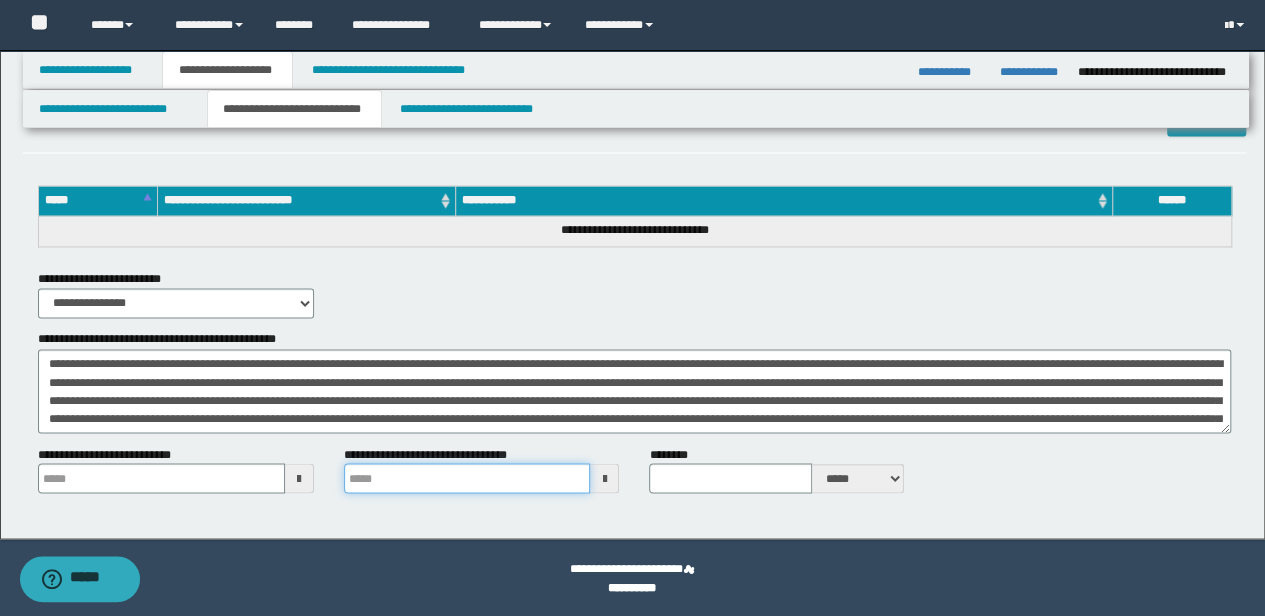 click on "**********" at bounding box center [467, 478] 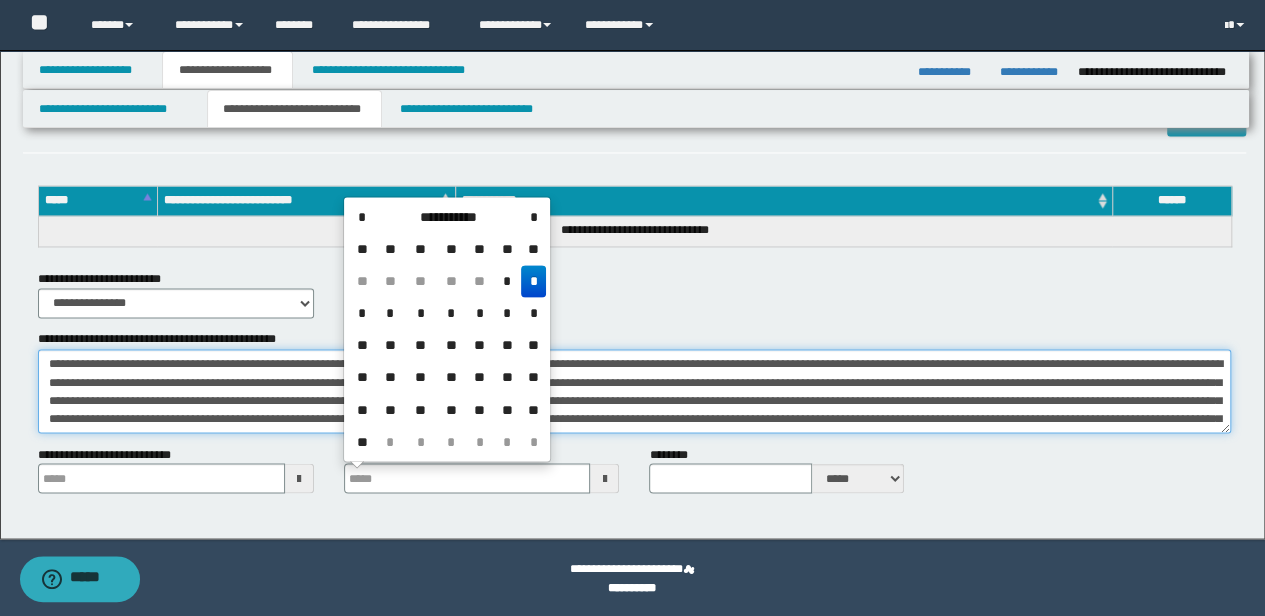 type 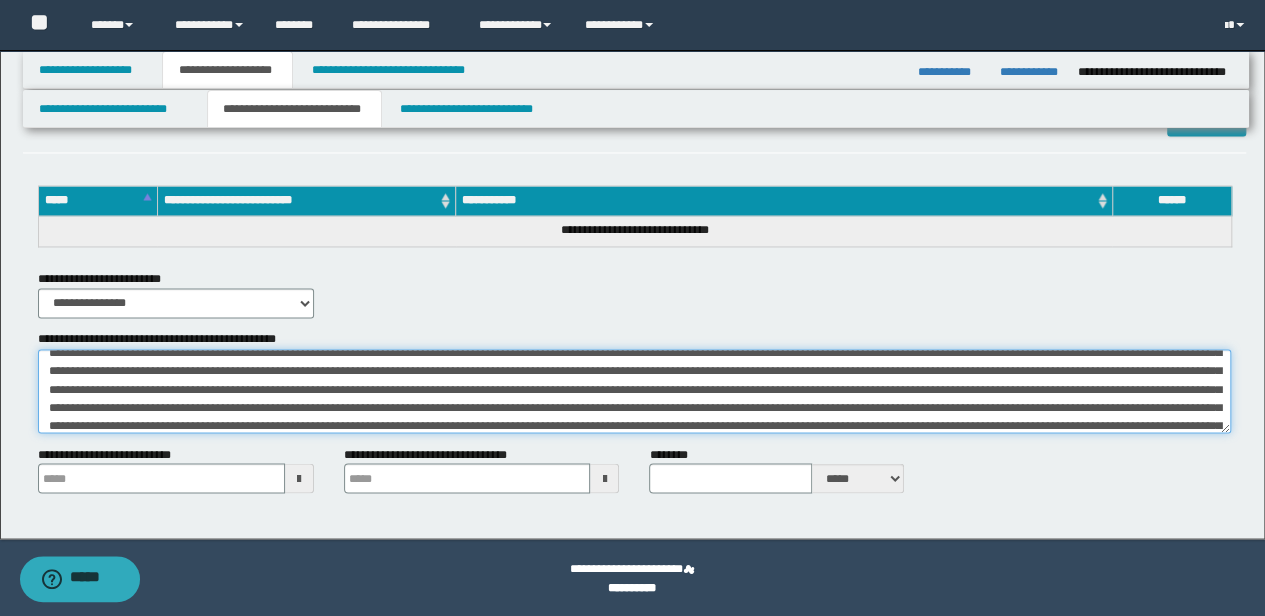 scroll, scrollTop: 0, scrollLeft: 0, axis: both 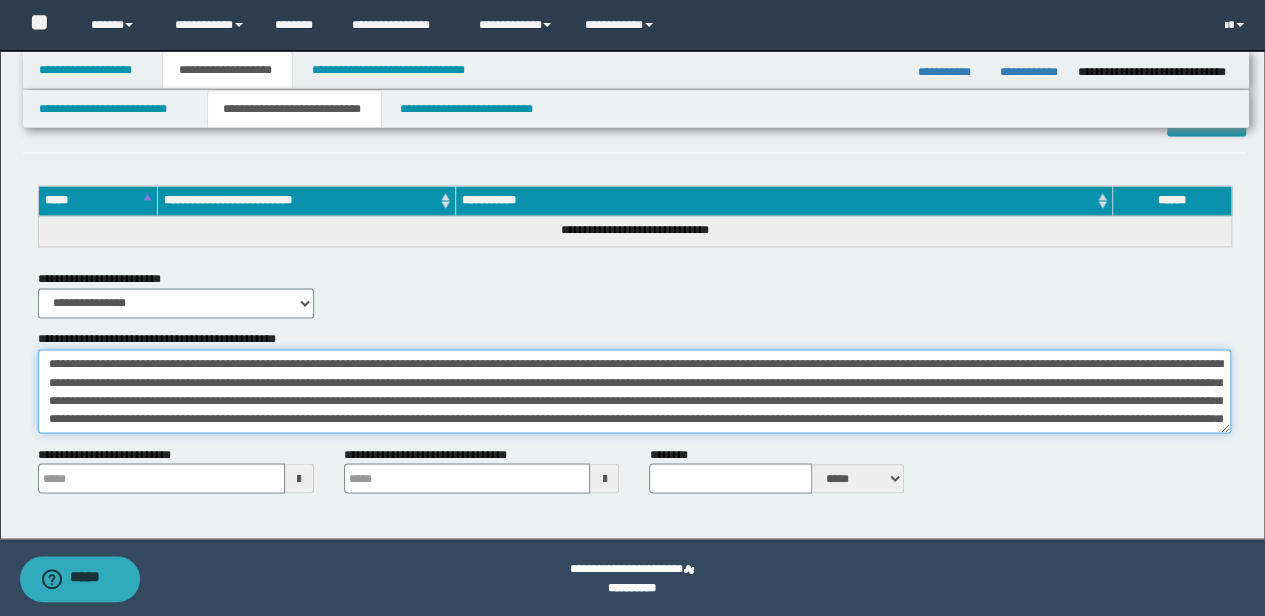 type 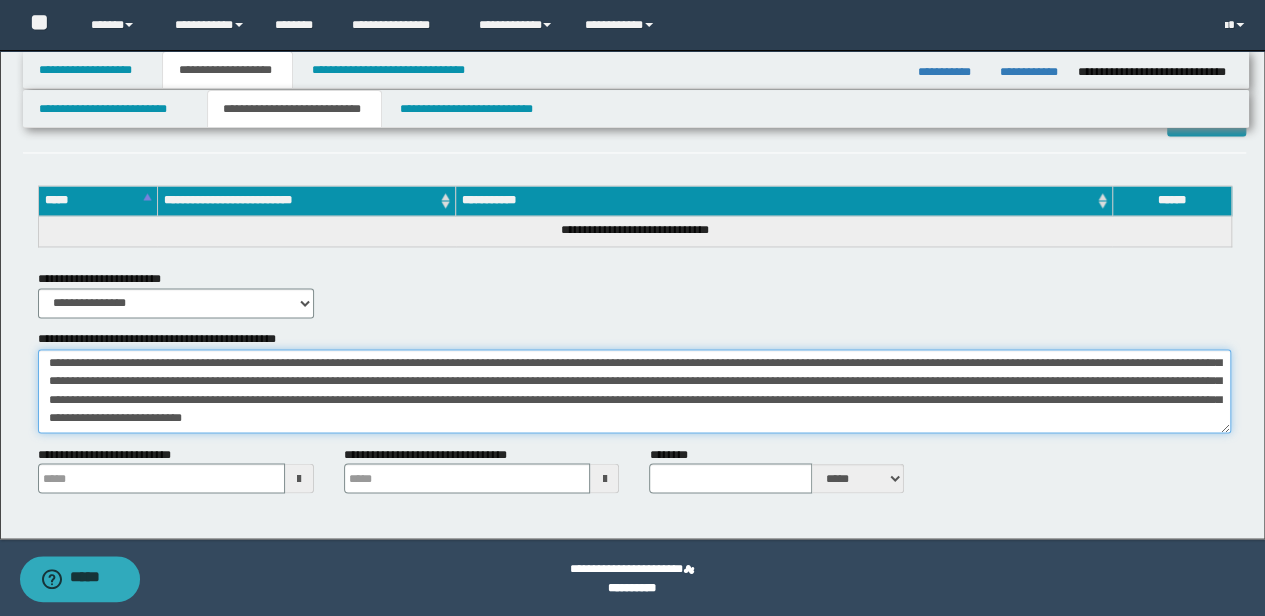 scroll, scrollTop: 113, scrollLeft: 0, axis: vertical 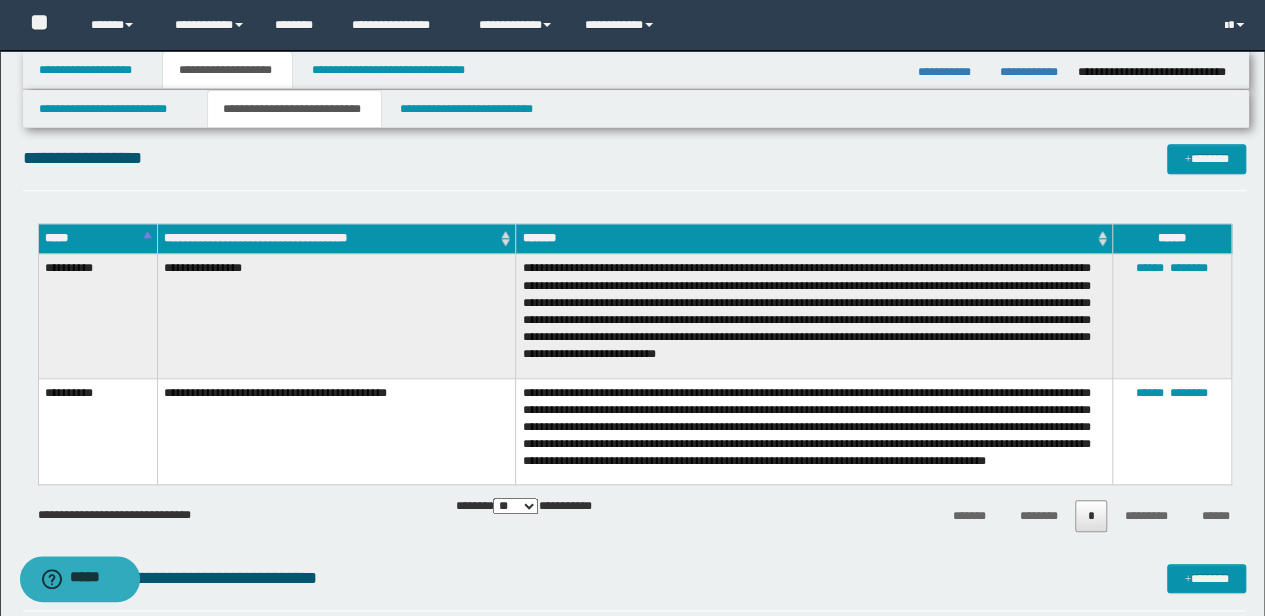 type on "**********" 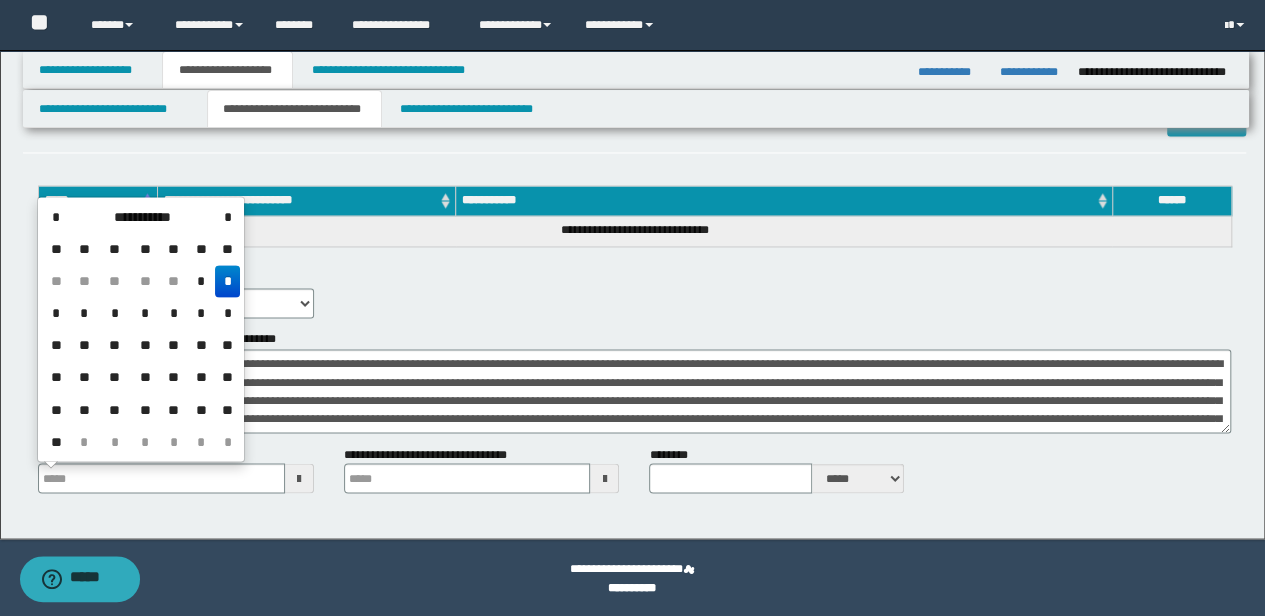type 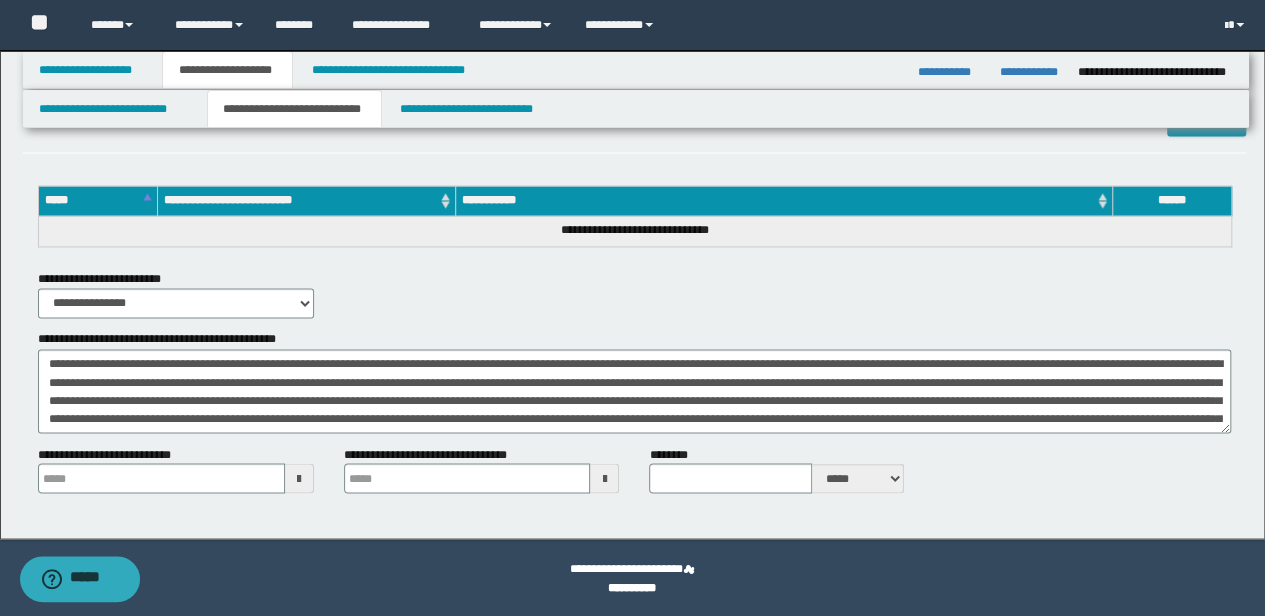 click on "**********" at bounding box center [635, 221] 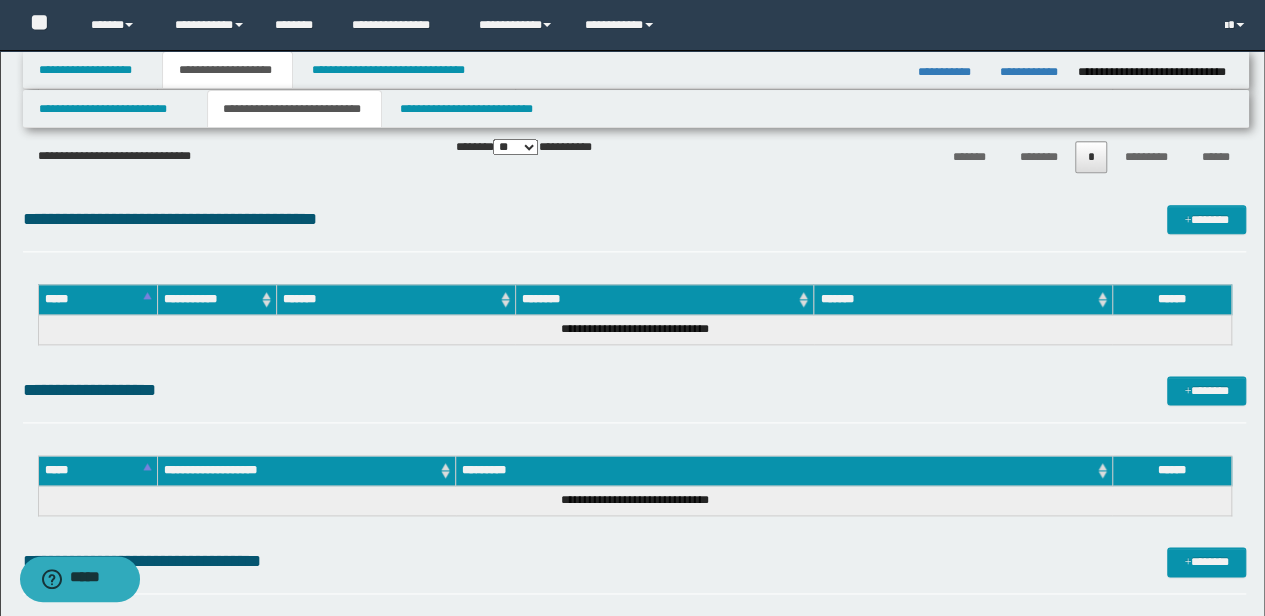 scroll, scrollTop: 913, scrollLeft: 0, axis: vertical 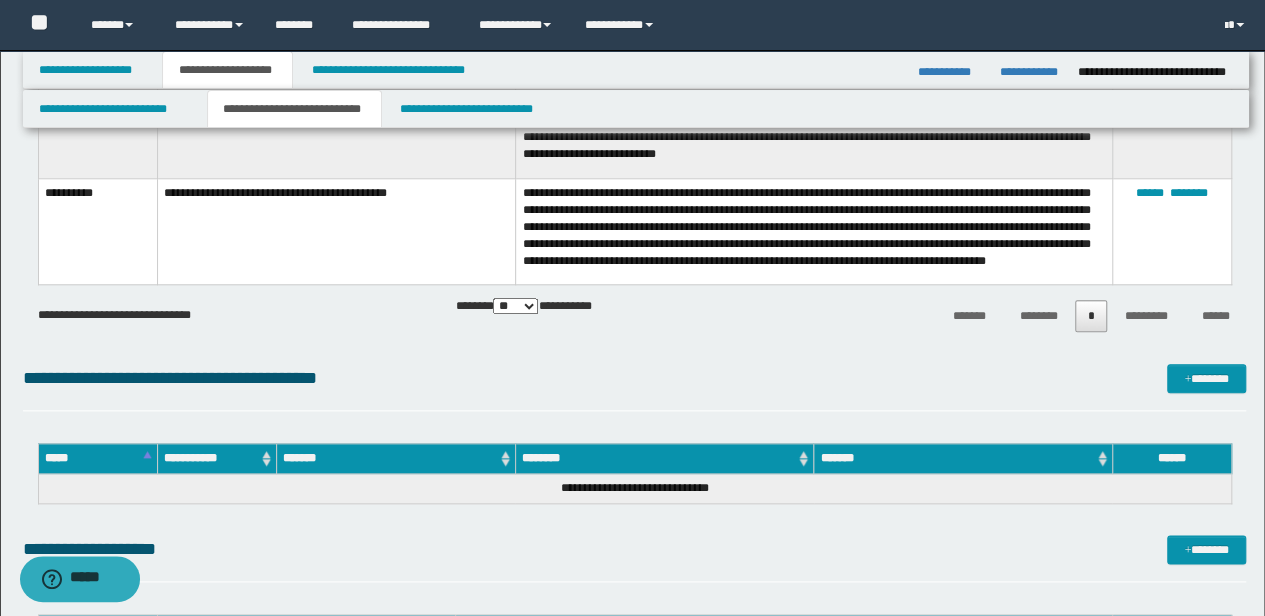 click on "**********" at bounding box center (632, 138) 